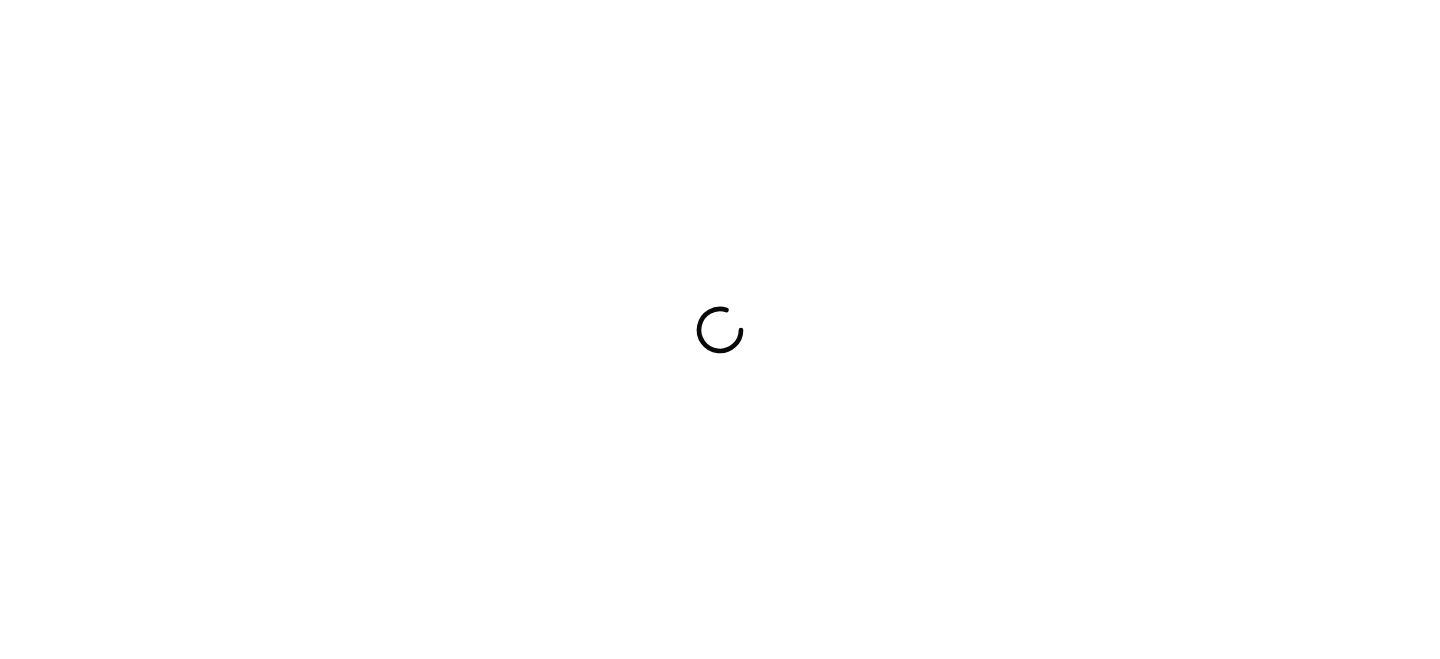 scroll, scrollTop: 0, scrollLeft: 0, axis: both 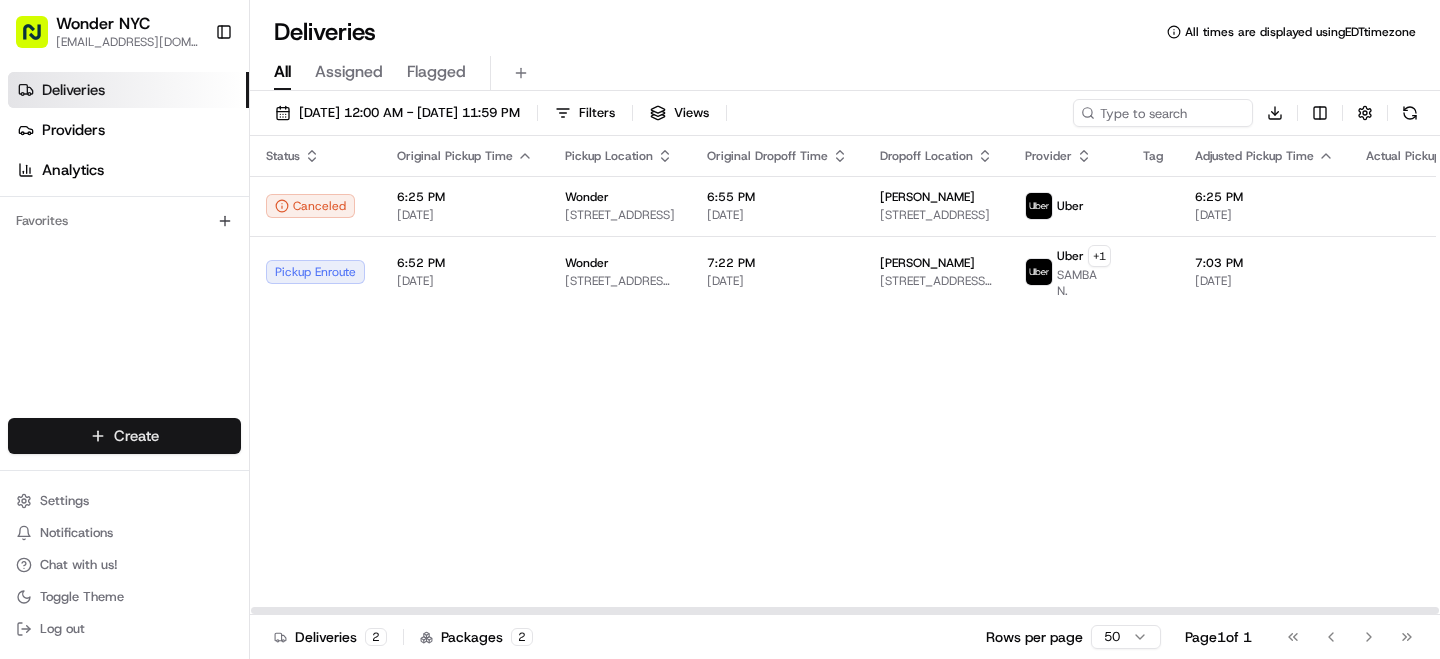 click on "Wonder NYC [EMAIL_ADDRESS][DOMAIN_NAME] Toggle Sidebar Deliveries Providers Analytics Favorites Main Menu Members & Organization Organization Users Roles Preferences Customization Tracking Orchestration Automations Dispatch Strategy Locations Pickup Locations Dropoff Locations Billing Billing Refund Requests Integrations Notification Triggers Webhooks API Keys Request Logs Create Settings Notifications Chat with us! Toggle Theme Log out Deliveries All times are displayed using  EDT  timezone All Assigned Flagged [DATE] 12:00 AM - [DATE] 11:59 PM Filters Views Download Status Original Pickup Time Pickup Location Original Dropoff Time Dropoff Location Provider Tag Adjusted Pickup Time Actual Pickup Time Actual Dropoff Time Adjusted Dropoff Time Driving Distance Reference Id Action Canceled 6:25 PM [DATE] Wonder [STREET_ADDRESS] 6:55 PM [DATE] [PERSON_NAME] [STREET_ADDRESS] Uber 6:25 PM [DATE] 6:52 PM [DATE] 3.5 mi Pickup Enroute +" at bounding box center [720, 329] 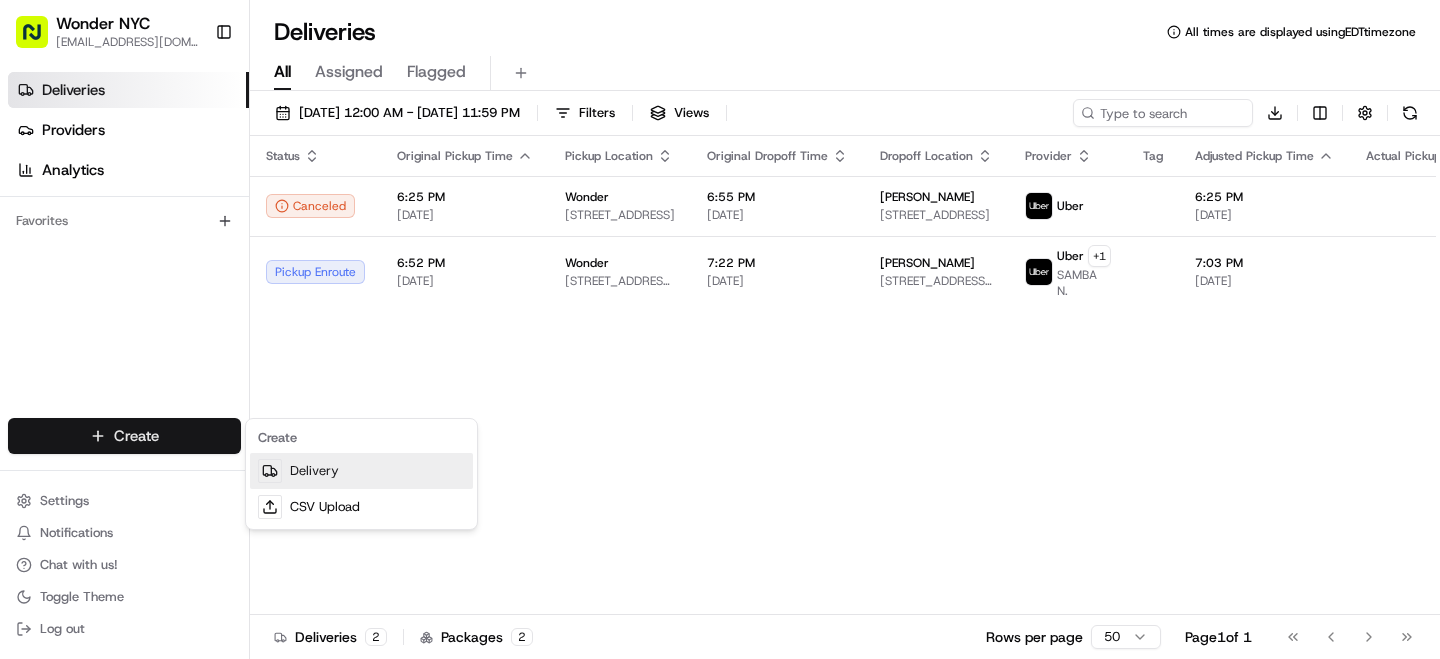 click on "Delivery" at bounding box center (361, 471) 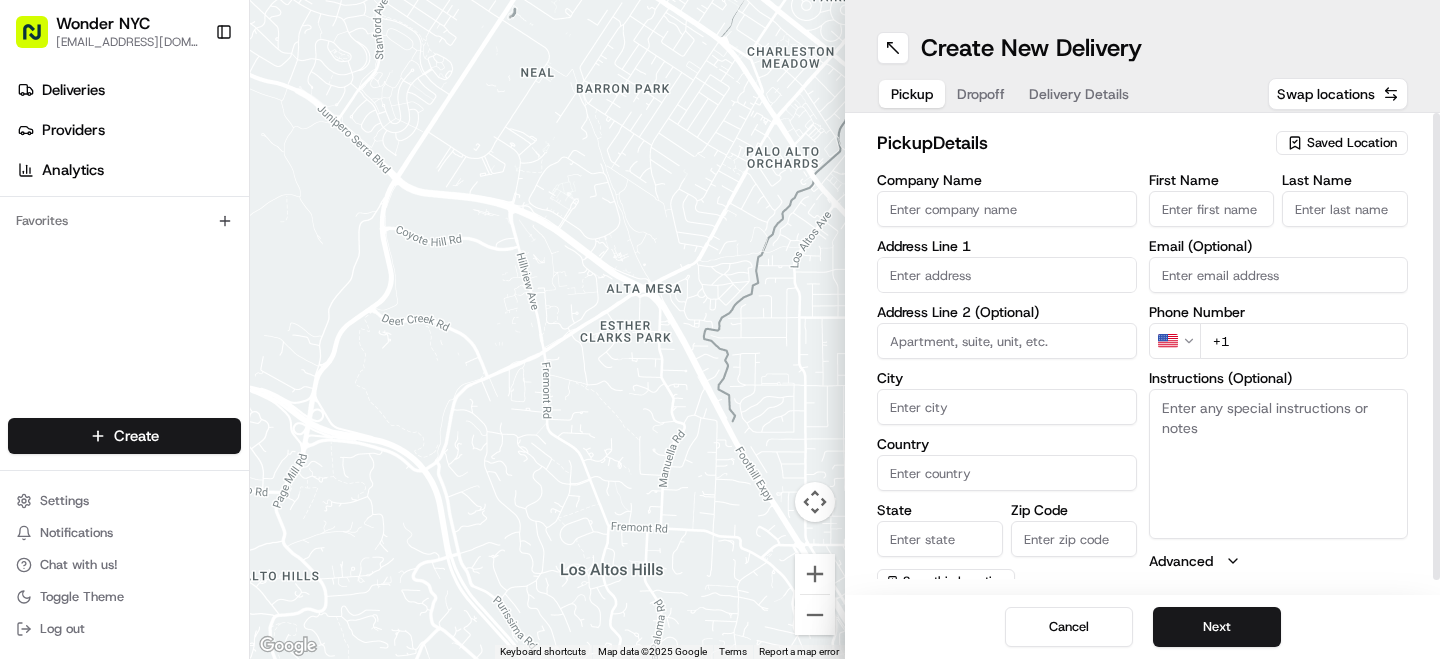 click on "Company Name" at bounding box center (1007, 209) 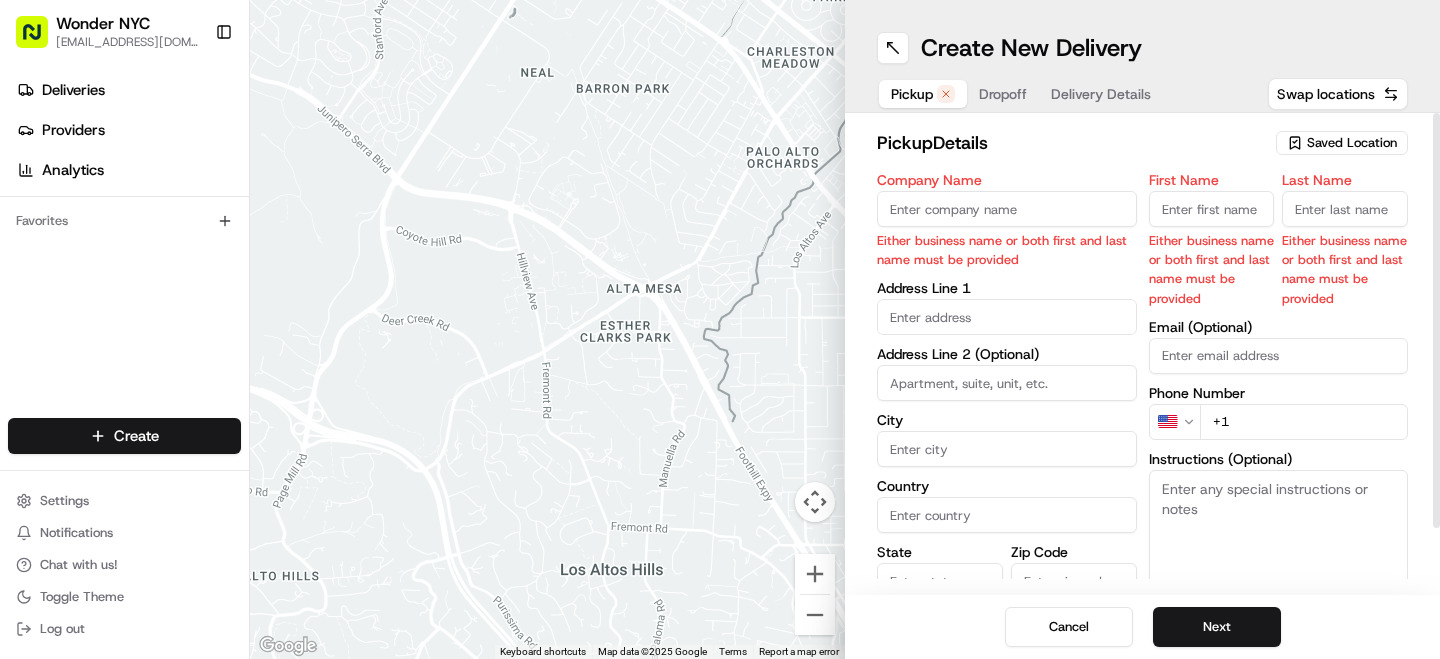 click on "Saved Location" at bounding box center [1352, 143] 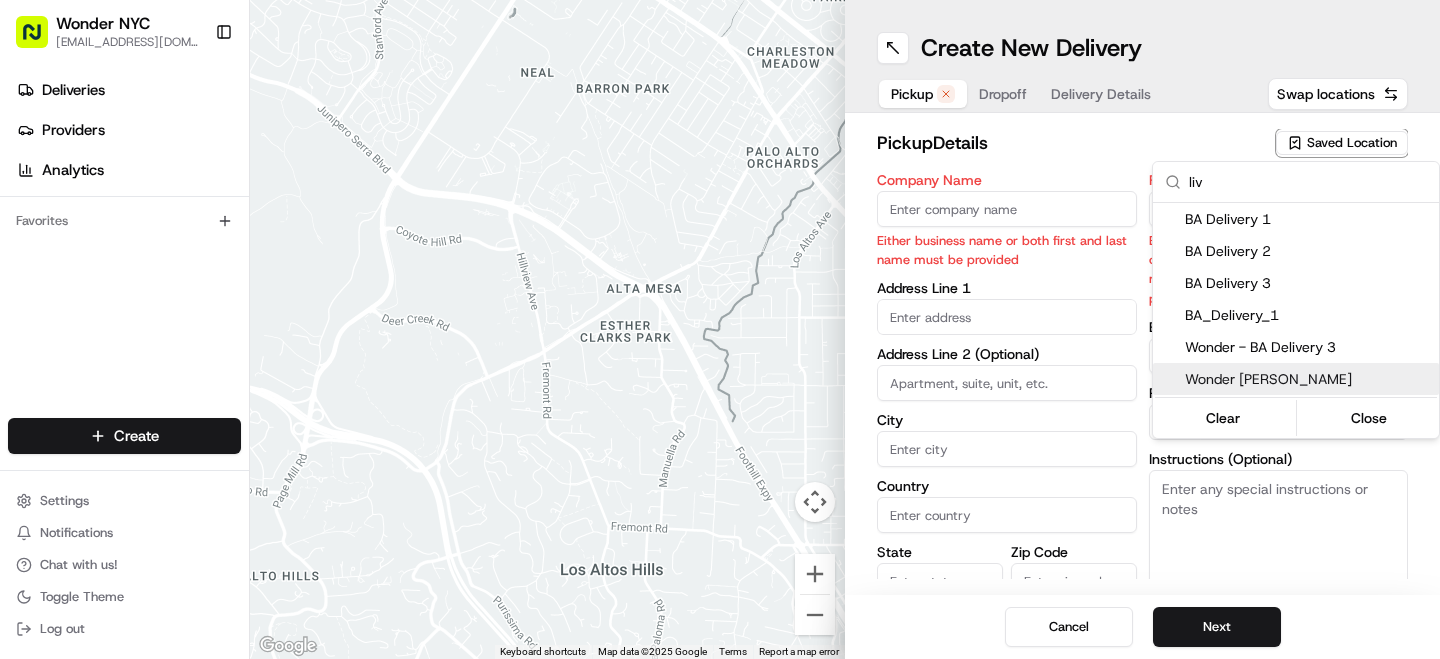 type on "liv" 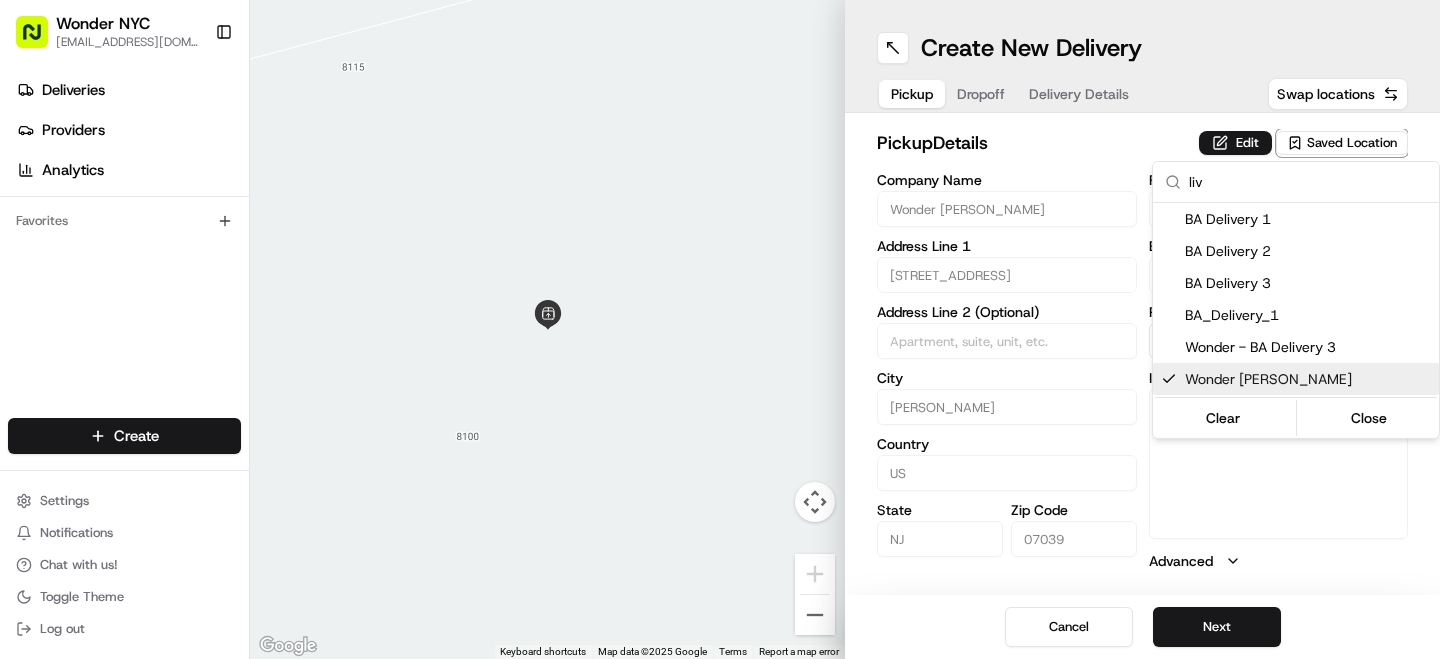 click on "Wonder NYC [EMAIL_ADDRESS][DOMAIN_NAME] Toggle Sidebar Deliveries Providers Analytics Favorites Main Menu Members & Organization Organization Users Roles Preferences Customization Tracking Orchestration Automations Dispatch Strategy Locations Pickup Locations Dropoff Locations Billing Billing Refund Requests Integrations Notification Triggers Webhooks API Keys Request Logs Create Settings Notifications Chat with us! Toggle Theme Log out ← Move left → Move right ↑ Move up ↓ Move down + Zoom in - Zoom out Home Jump left by 75% End Jump right by 75% Page Up Jump up by 75% Page Down Jump down by 75% Keyboard shortcuts Map Data Map data ©2025 Google Map data ©2025 Google 2 m  Click to toggle between metric and imperial units Terms Report a map error Create New Delivery Pickup Dropoff Delivery Details Swap locations pickup  Details  Edit Saved Location Company Name Wonder [PERSON_NAME] Address Line 1 [STREET_ADDRESS] Address Line 2 (Optional) City [GEOGRAPHIC_DATA] [US_STATE] Zip Code 07039 US liv" at bounding box center (720, 329) 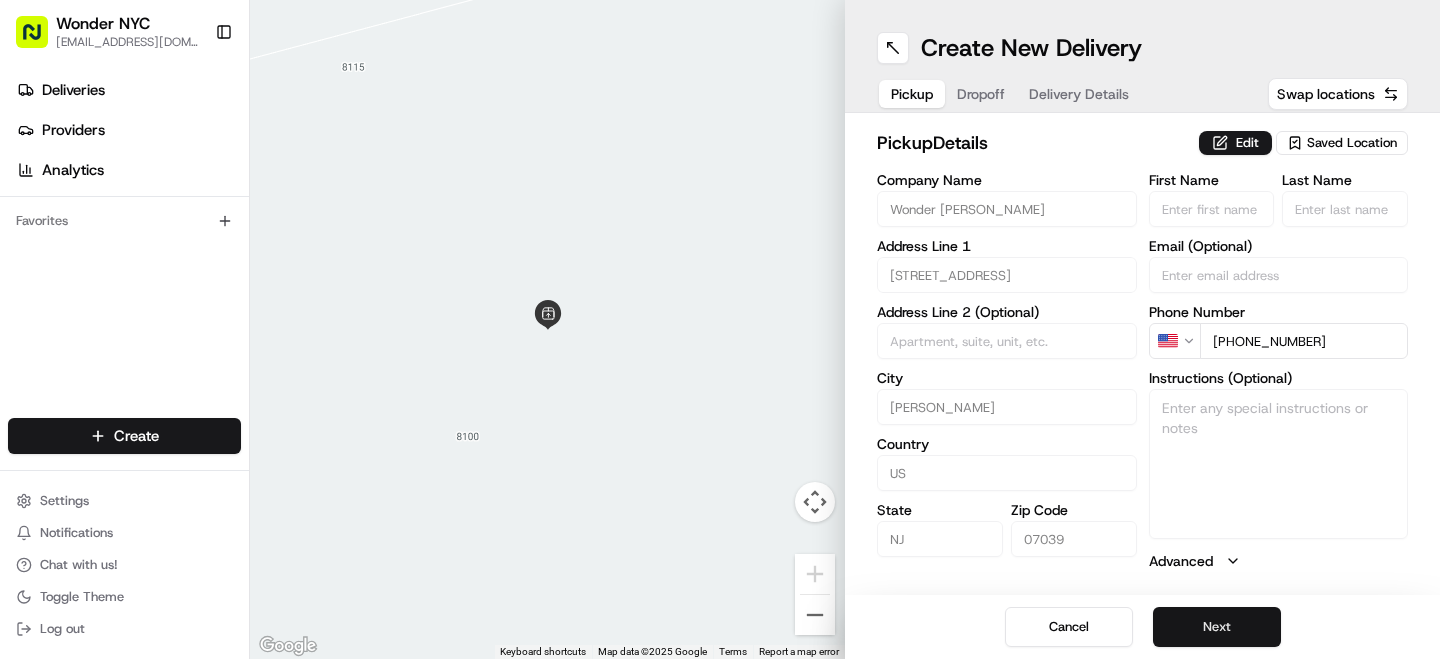 click on "Next" at bounding box center (1217, 627) 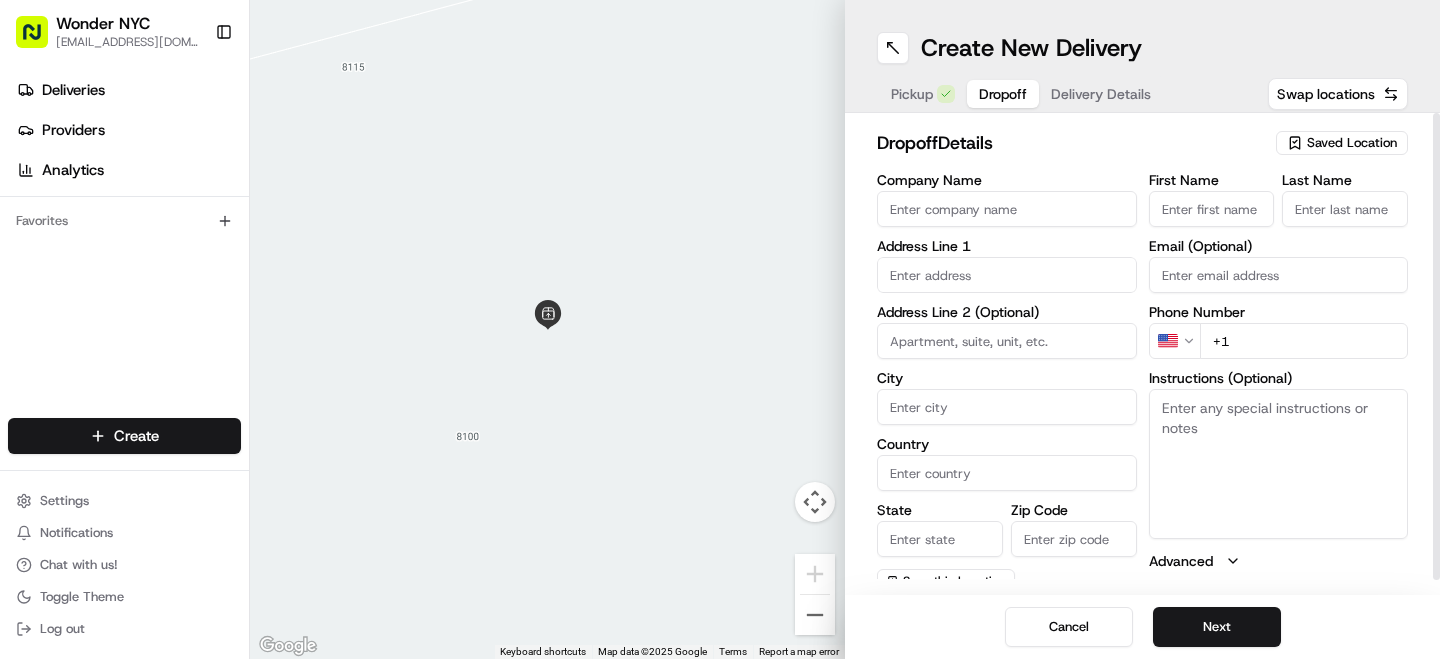 click at bounding box center (1007, 275) 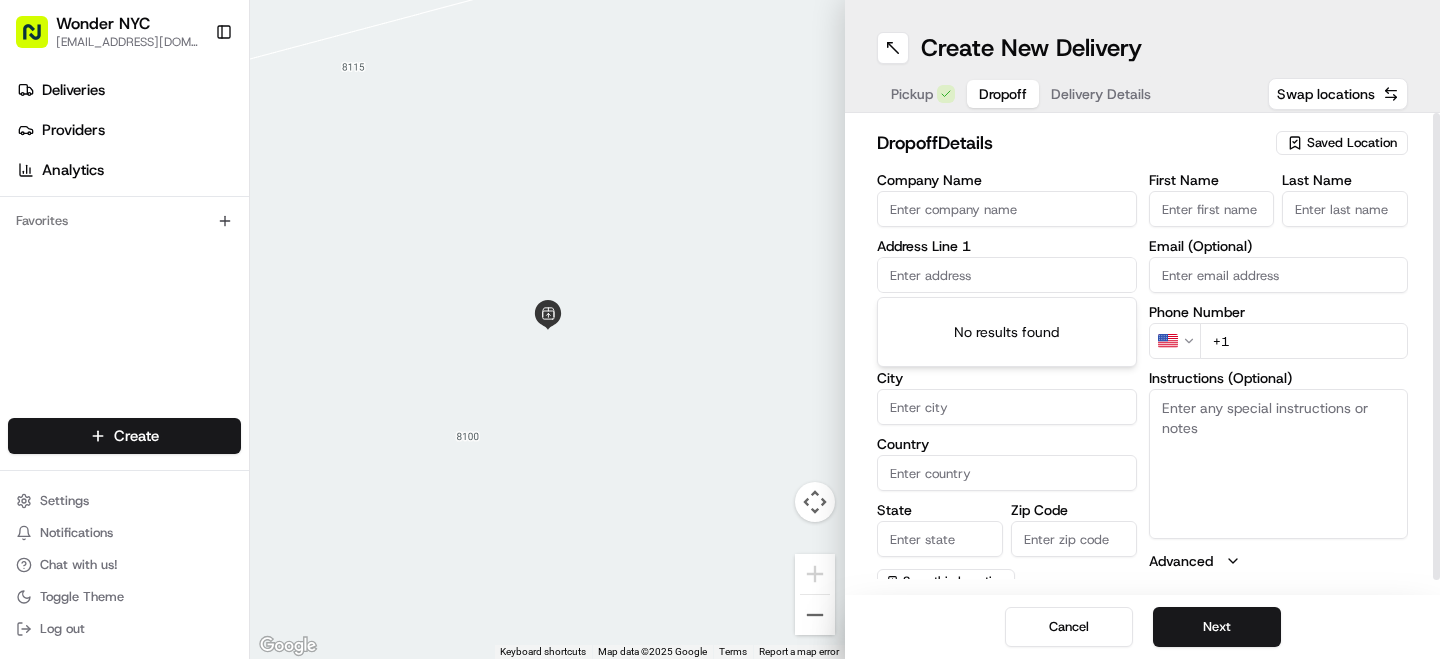 paste on "[STREET_ADDRESS]" 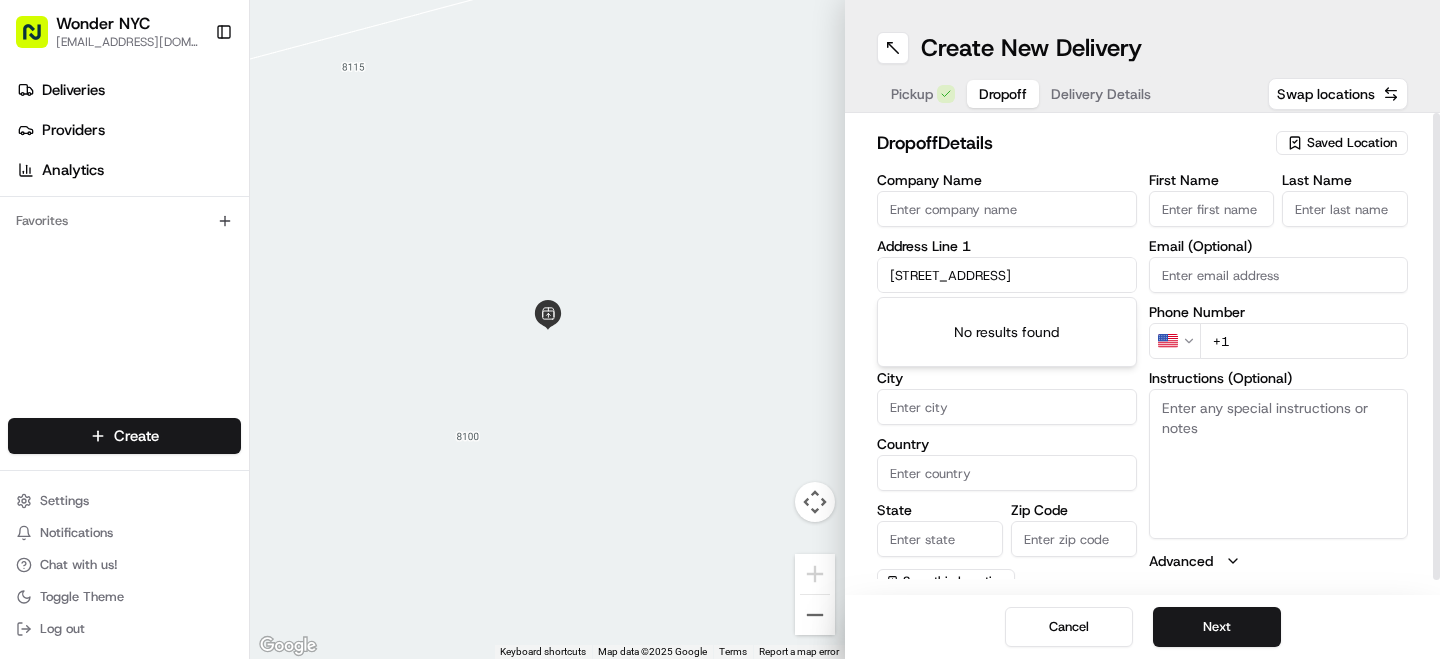 scroll, scrollTop: 0, scrollLeft: 20, axis: horizontal 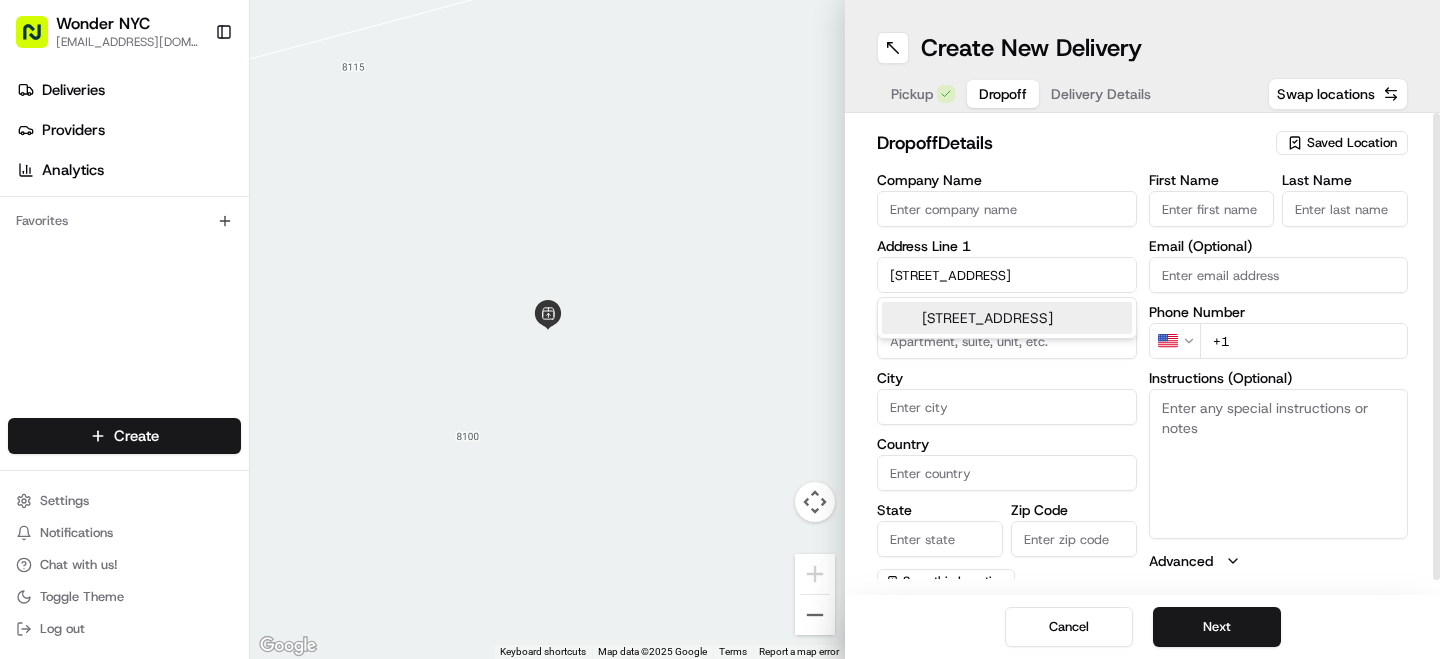 click on "[STREET_ADDRESS]" at bounding box center [1007, 318] 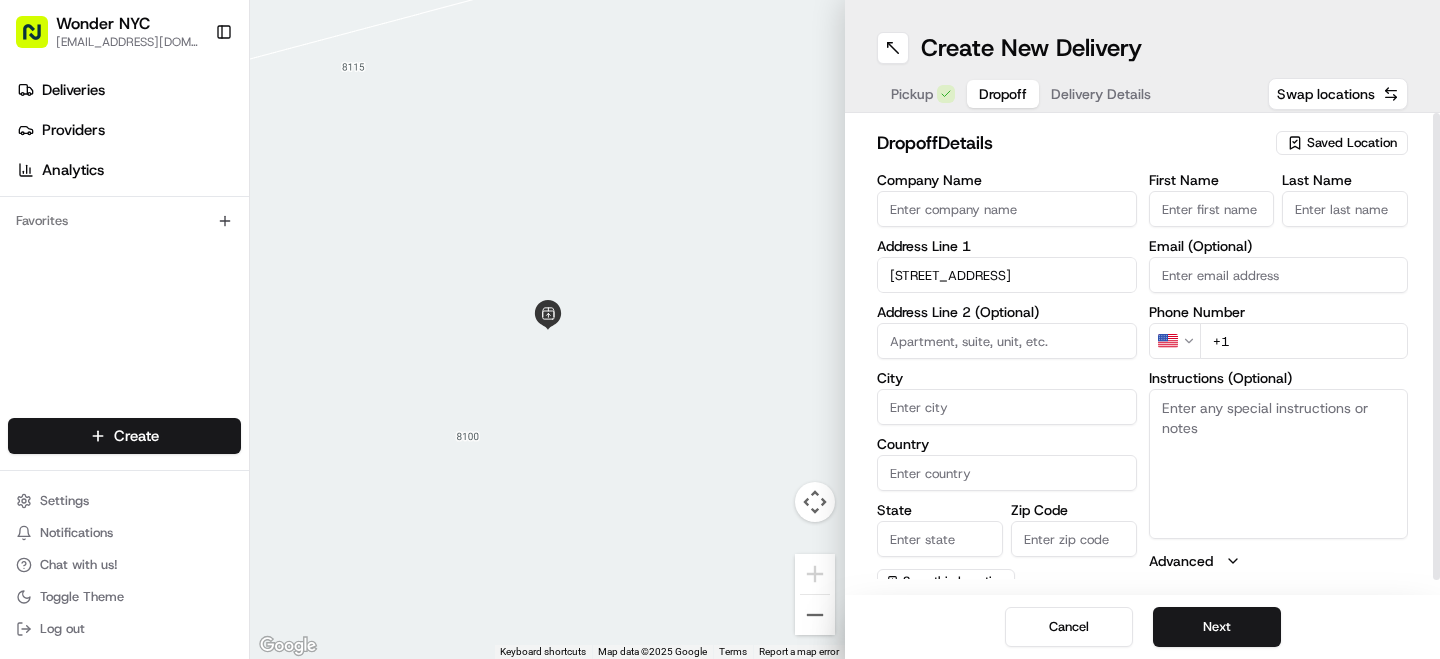 type on "[STREET_ADDRESS]" 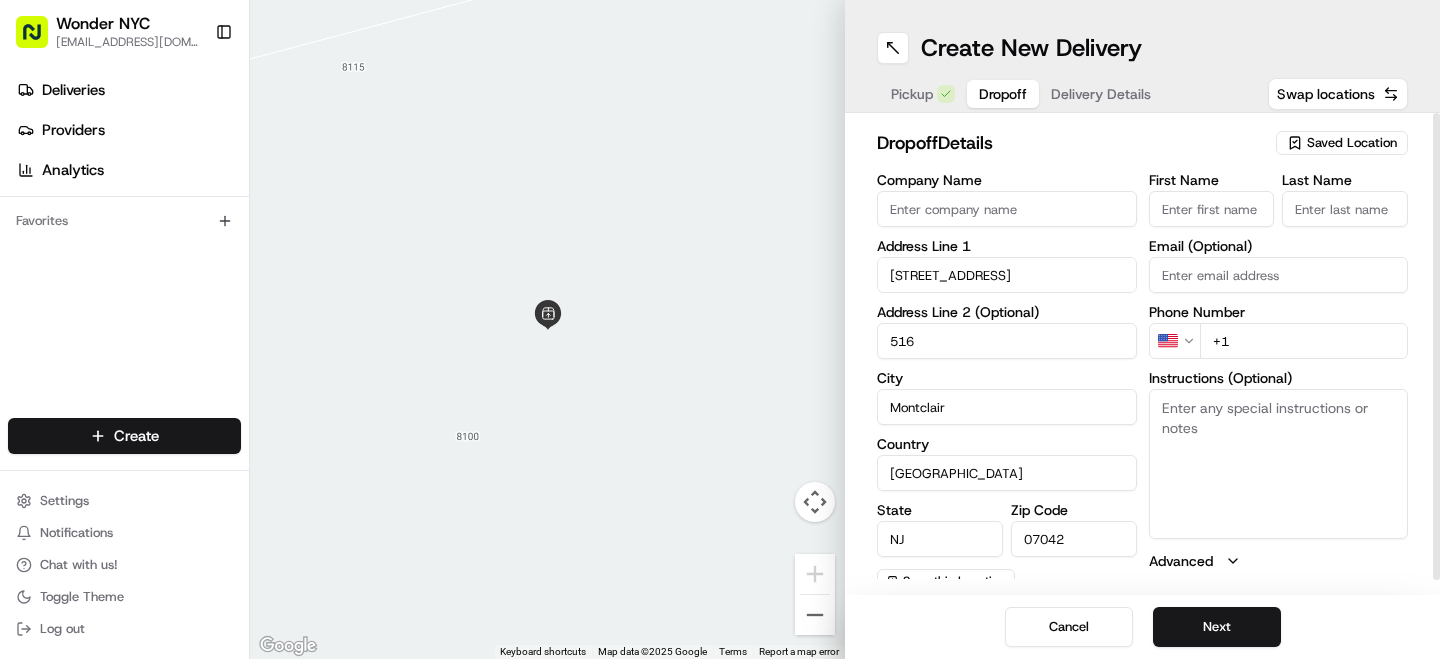 type on "[STREET_ADDRESS]" 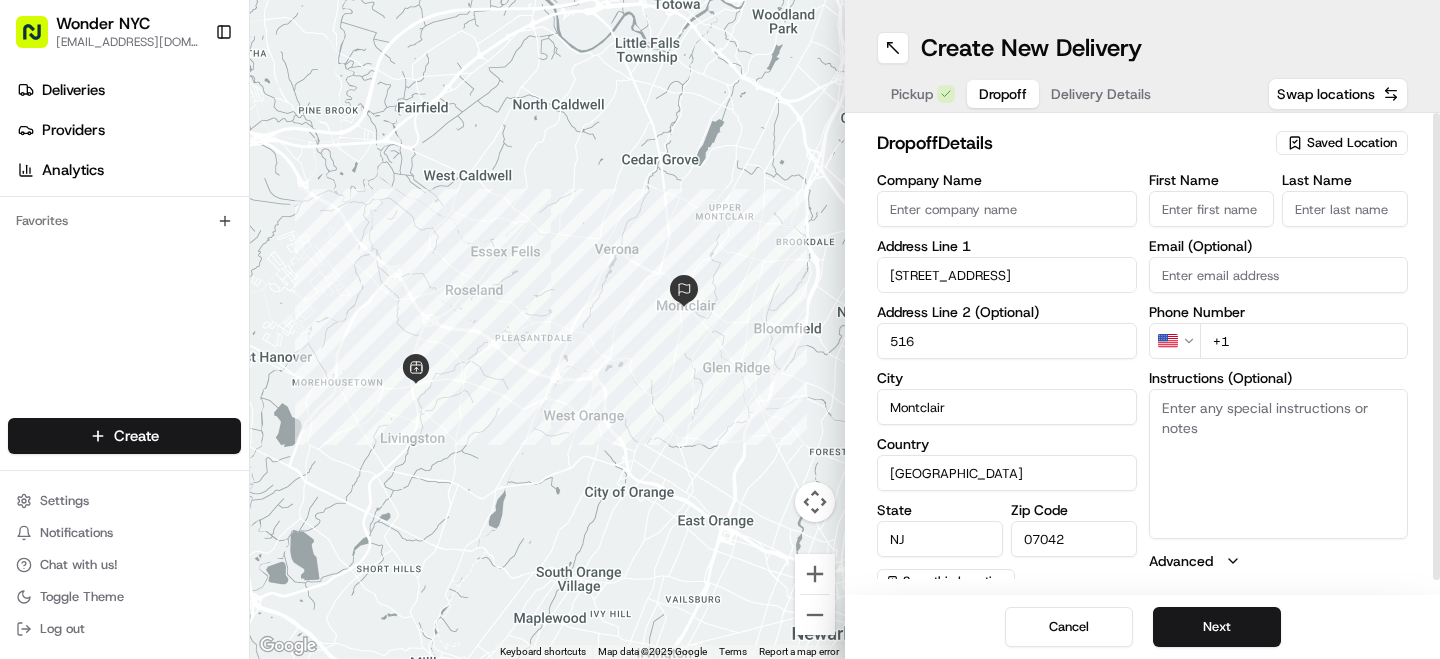 click on "First Name" at bounding box center (1212, 209) 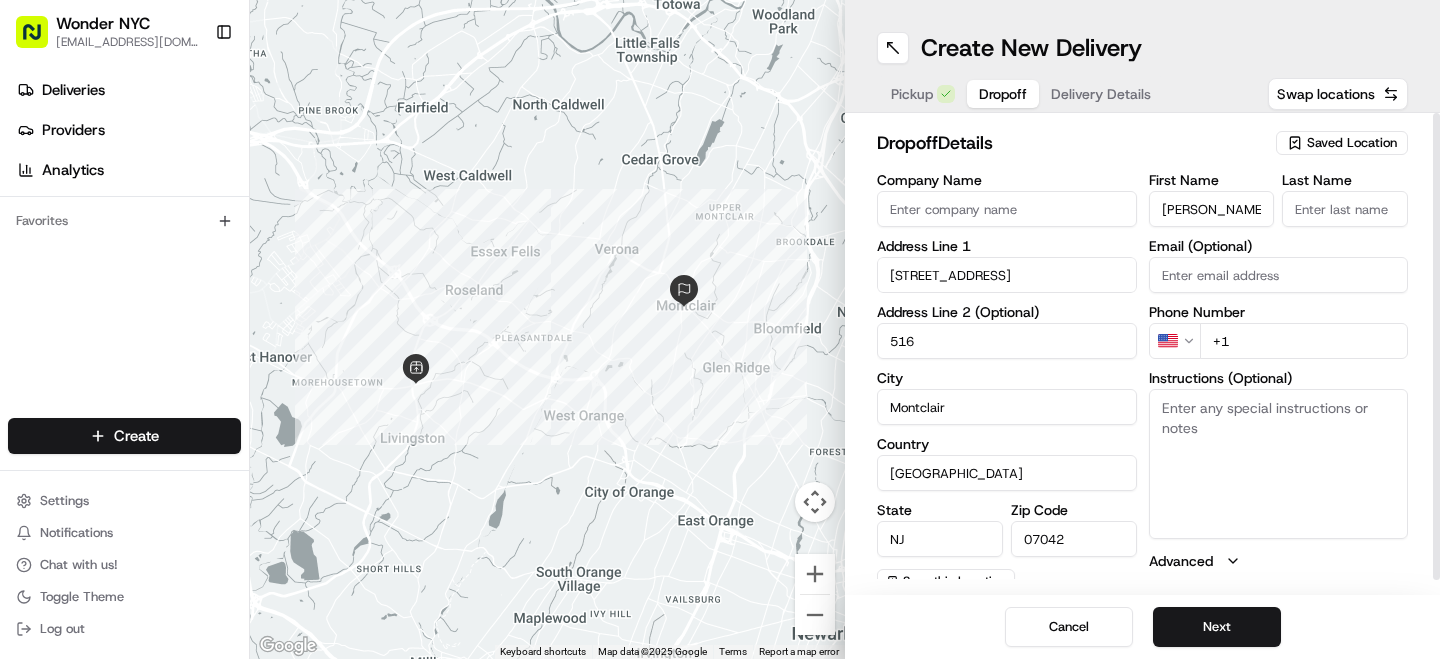drag, startPoint x: 1187, startPoint y: 210, endPoint x: 1306, endPoint y: 222, distance: 119.60351 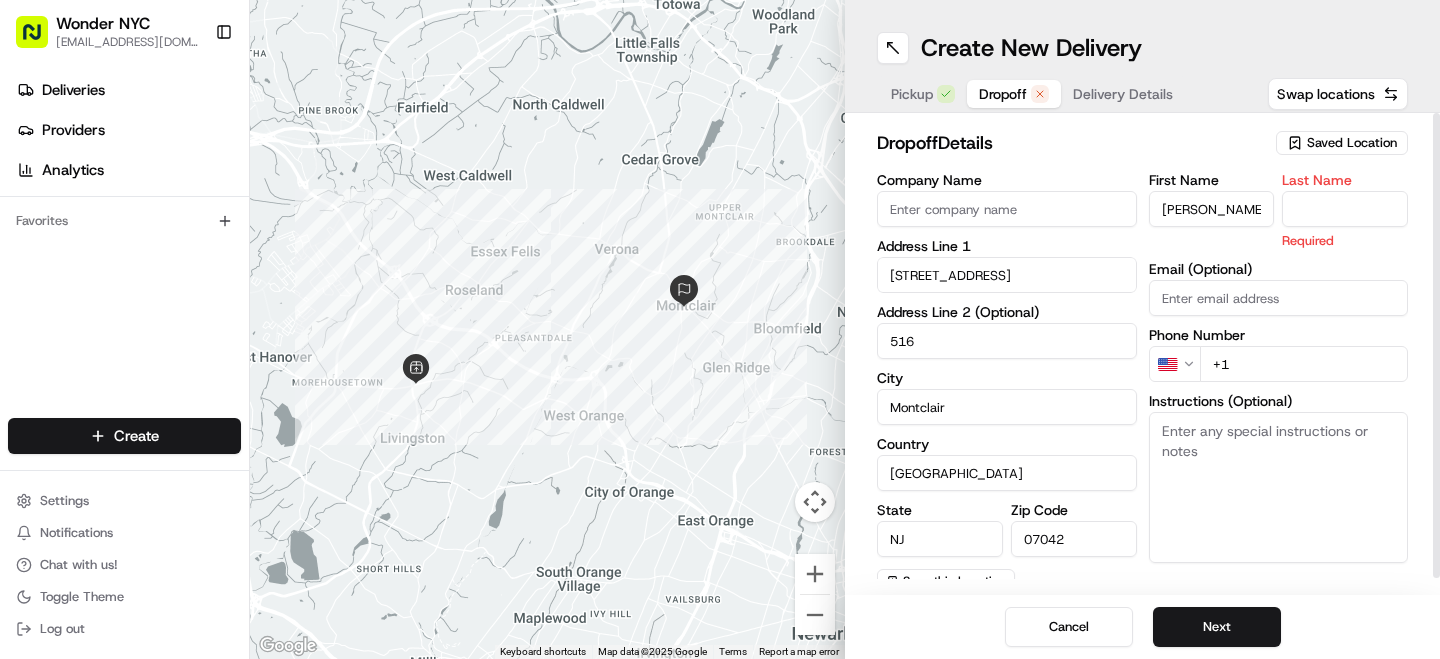 paste on "[PERSON_NAME]" 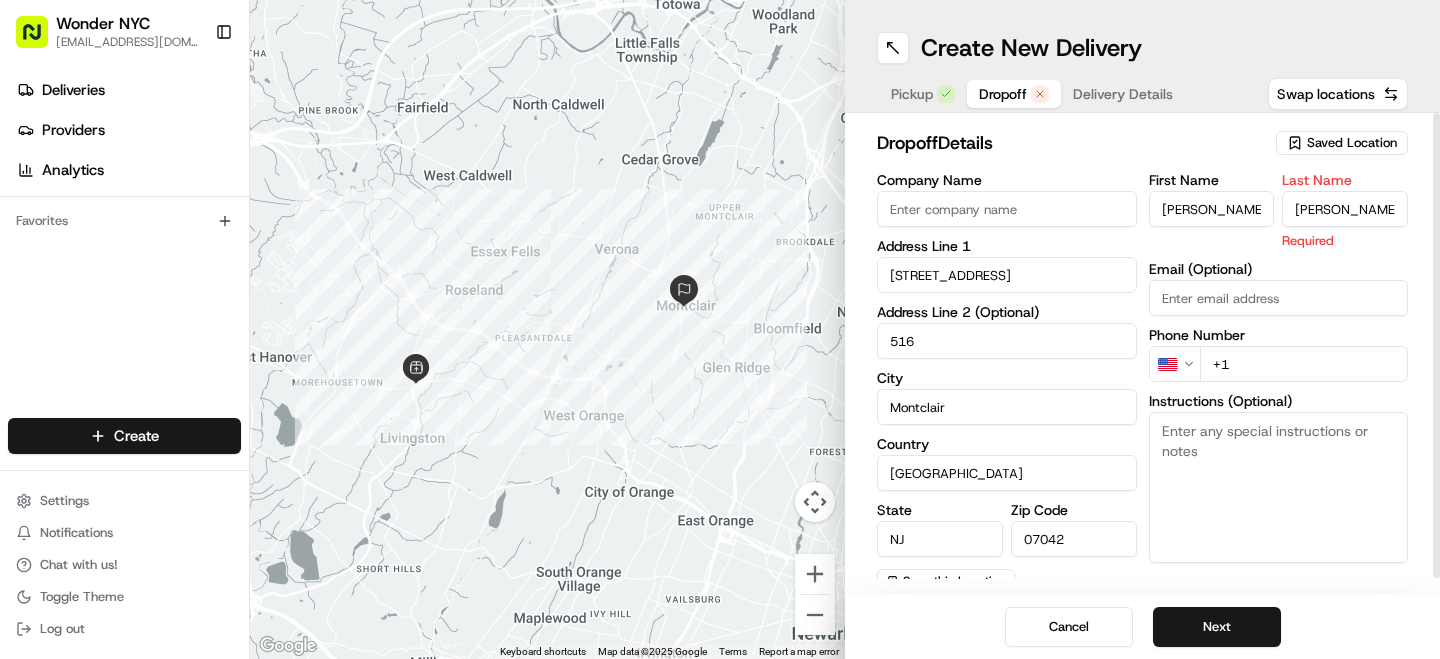 click on "[PERSON_NAME]" at bounding box center [1345, 209] 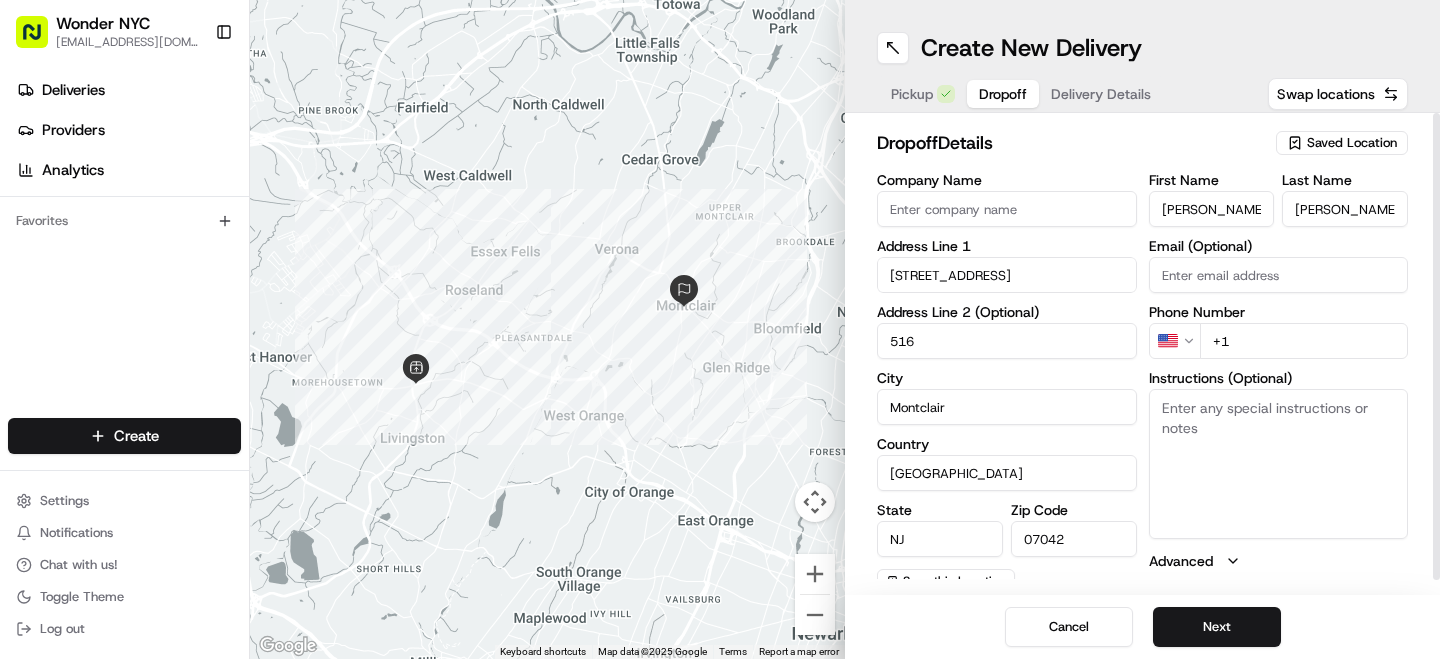 click on "+1" at bounding box center (1304, 341) 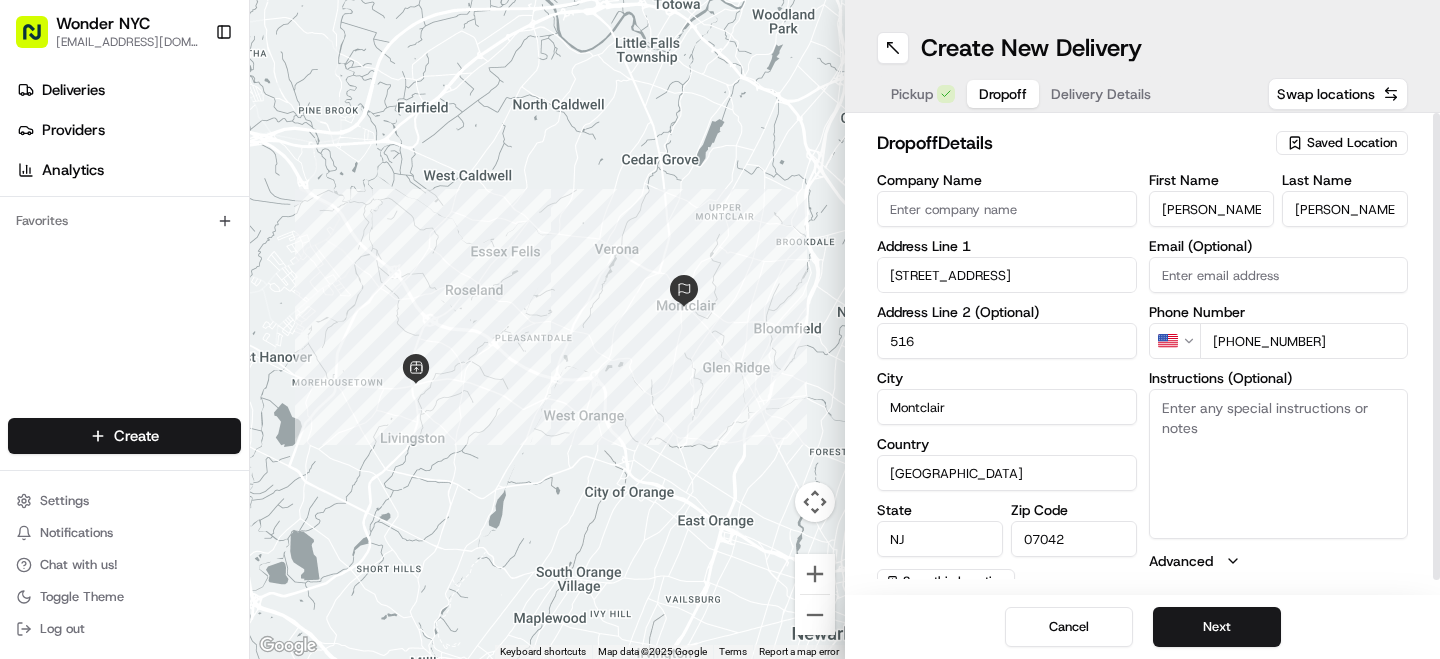 type on "[PHONE_NUMBER]" 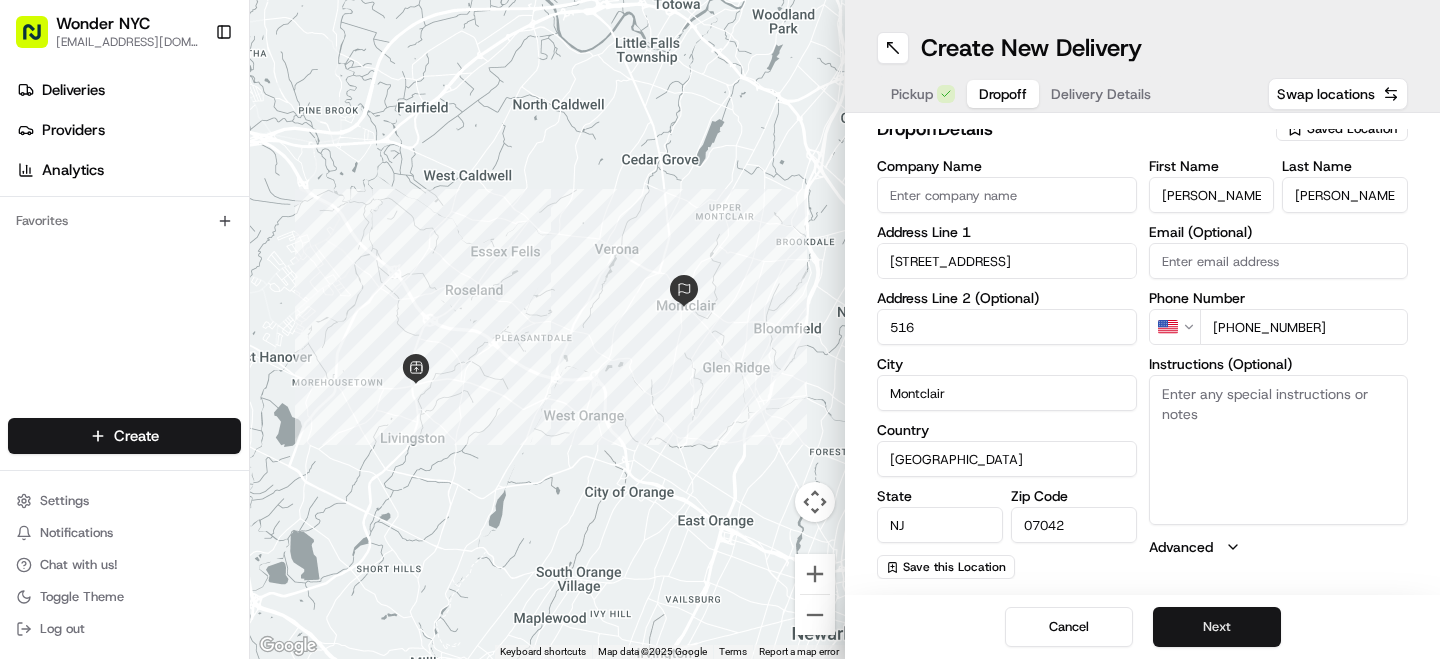 click on "Next" at bounding box center (1217, 627) 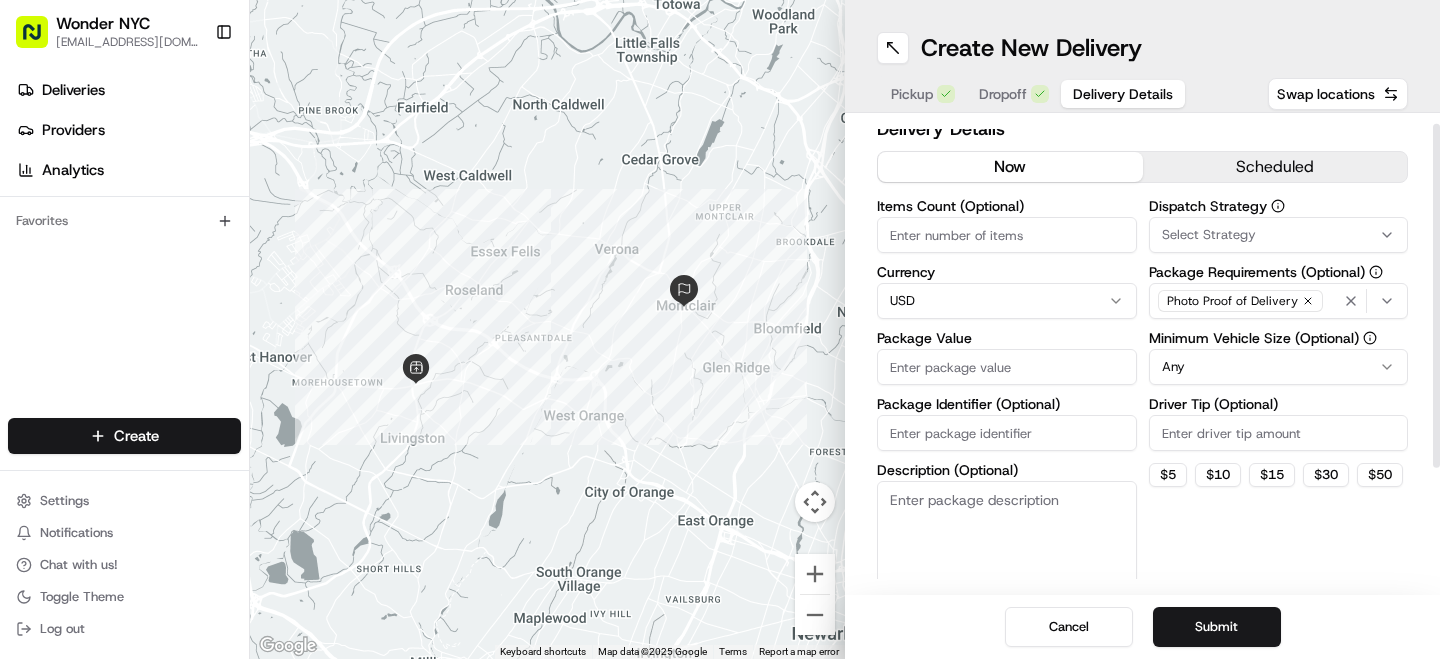 click on "Package Value" at bounding box center (1007, 367) 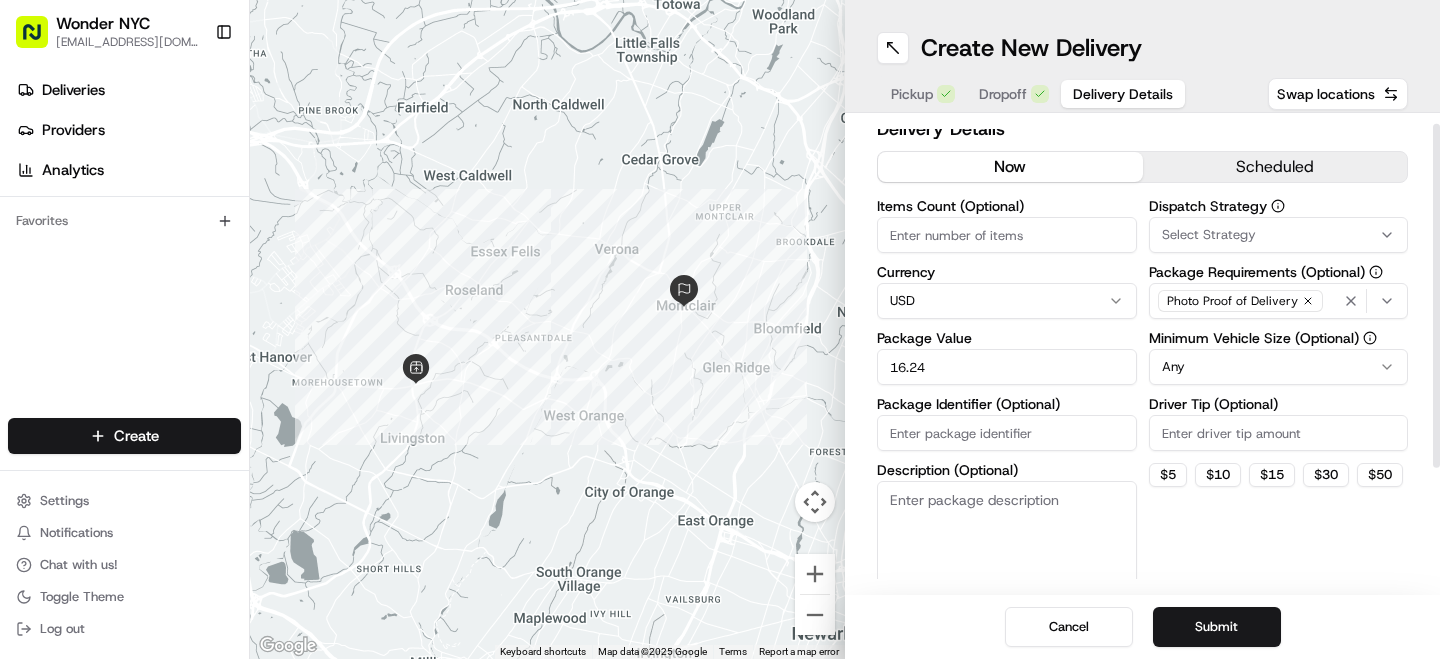 click on "16.24" at bounding box center (1007, 367) 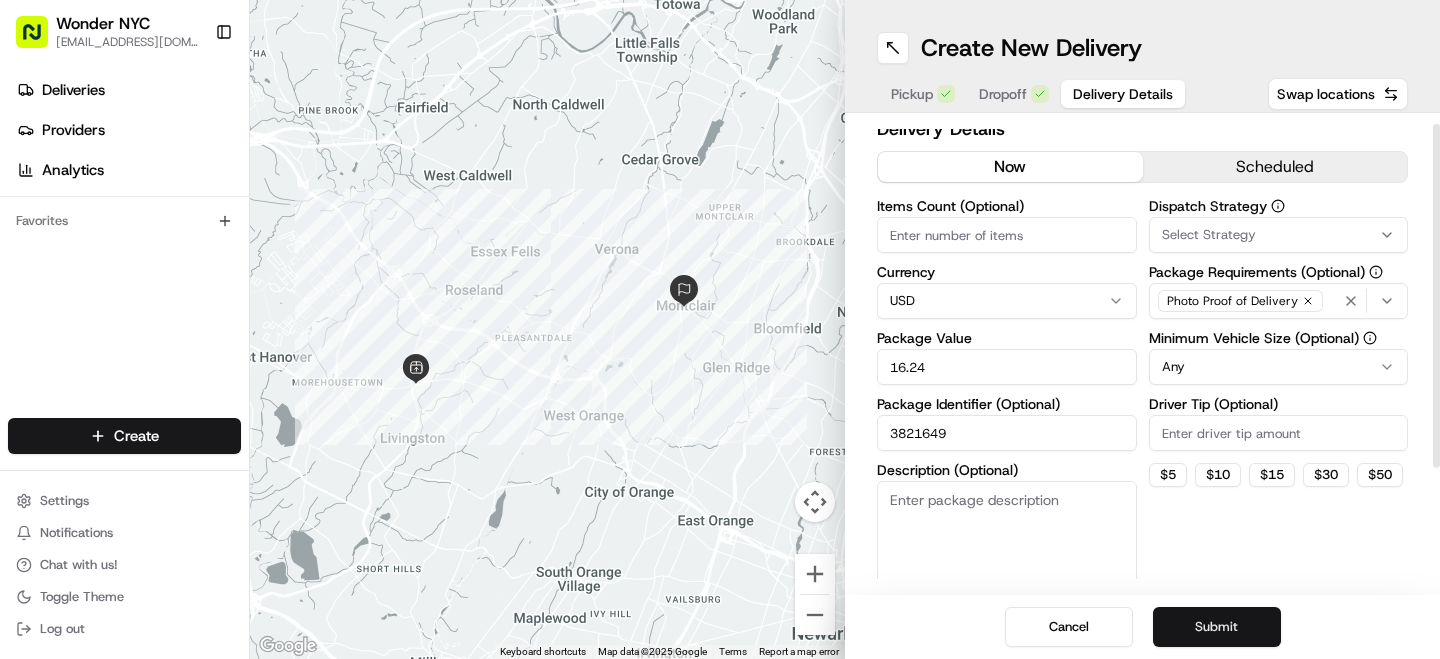 type on "3821649" 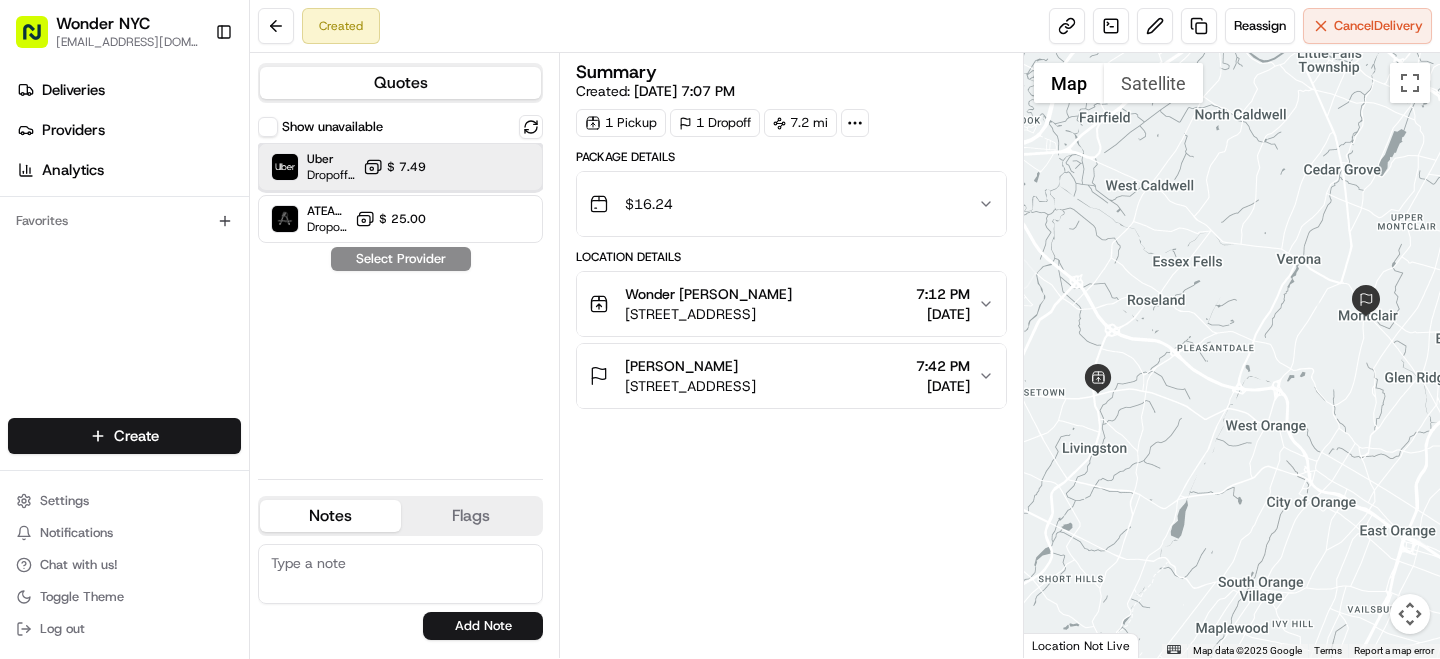 click on "Uber Dropoff ETA   43 minutes $   7.49" at bounding box center [400, 167] 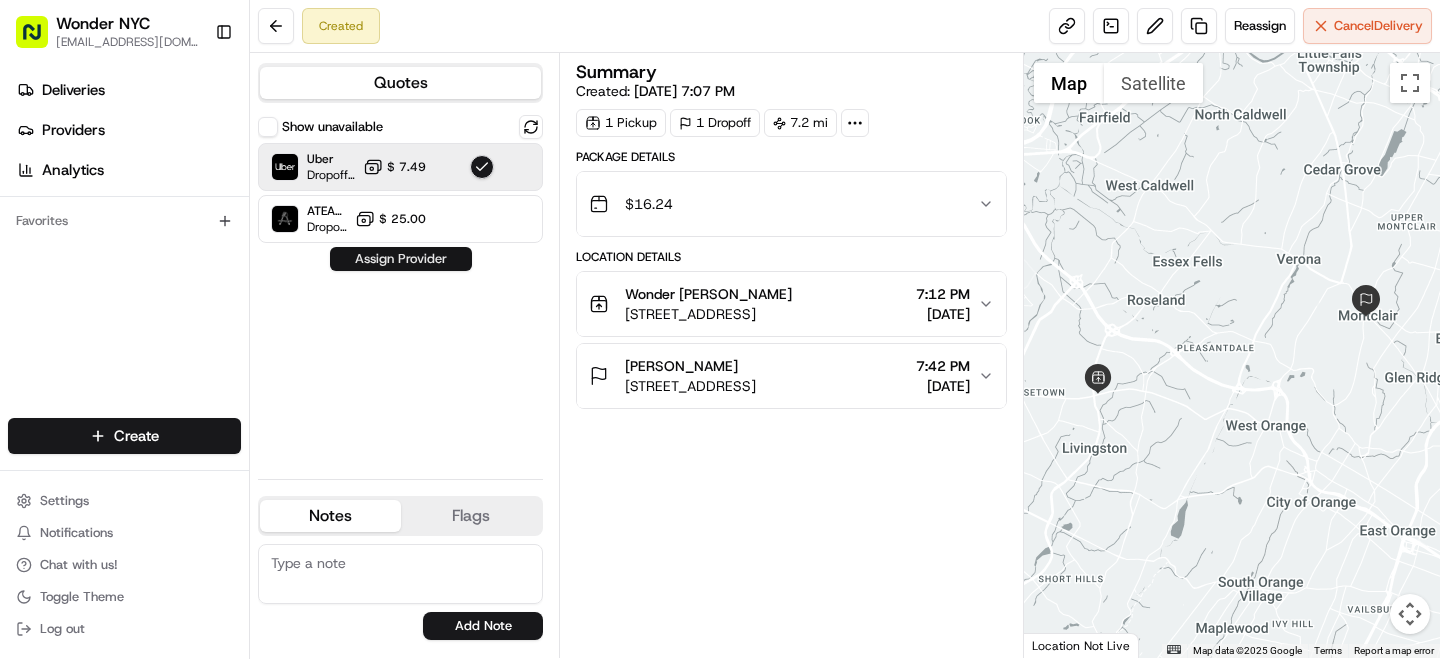 click on "Assign Provider" at bounding box center [401, 259] 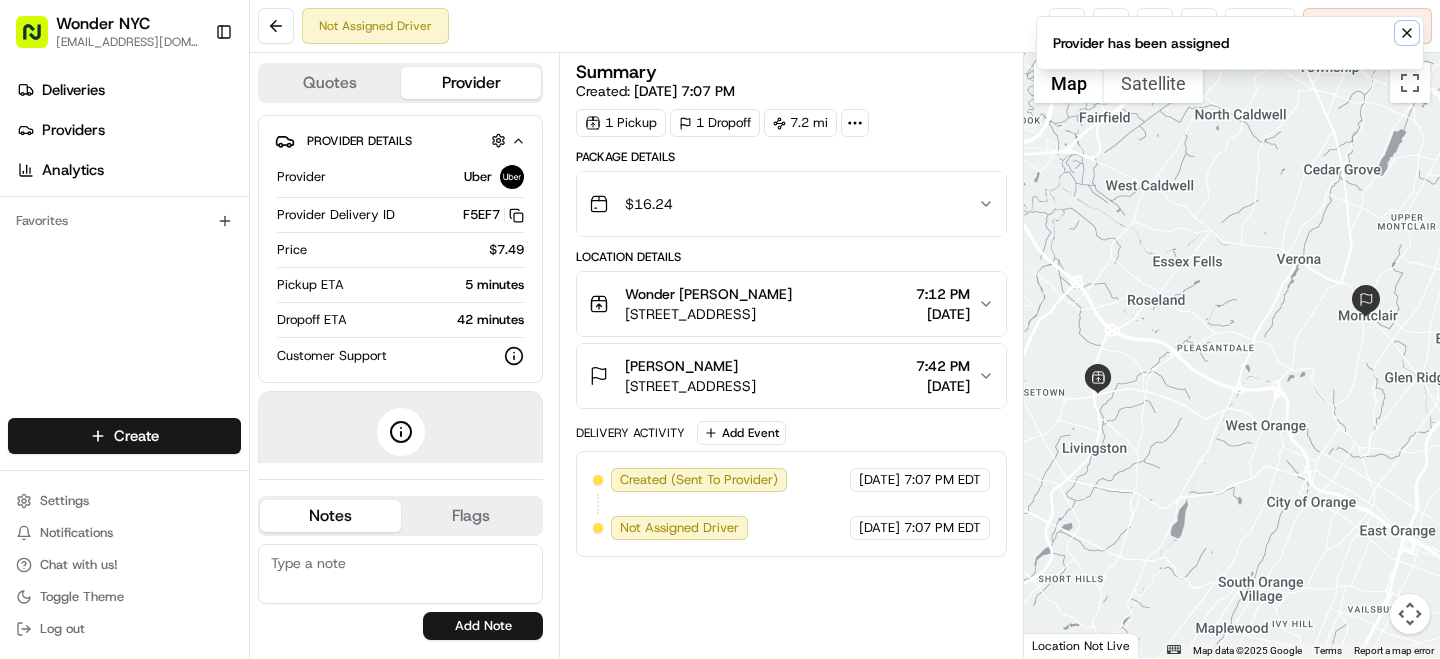 click at bounding box center (1407, 33) 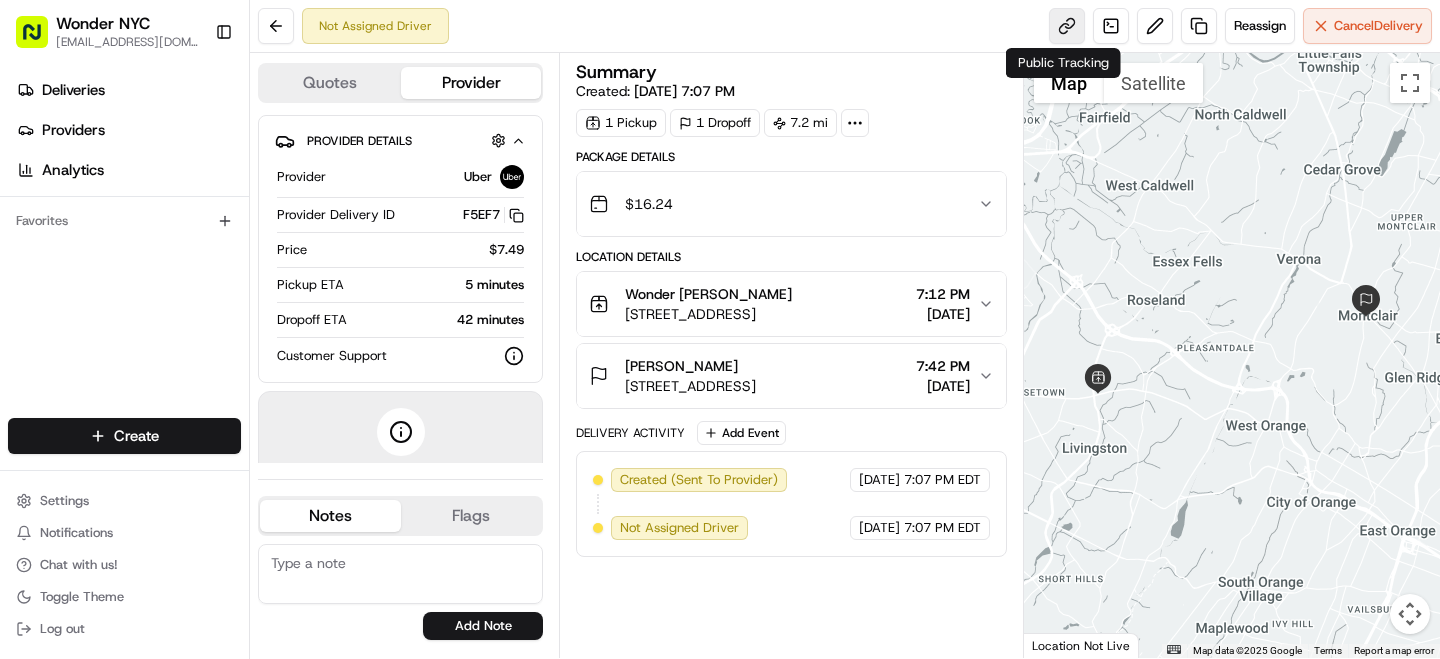 click at bounding box center [1067, 26] 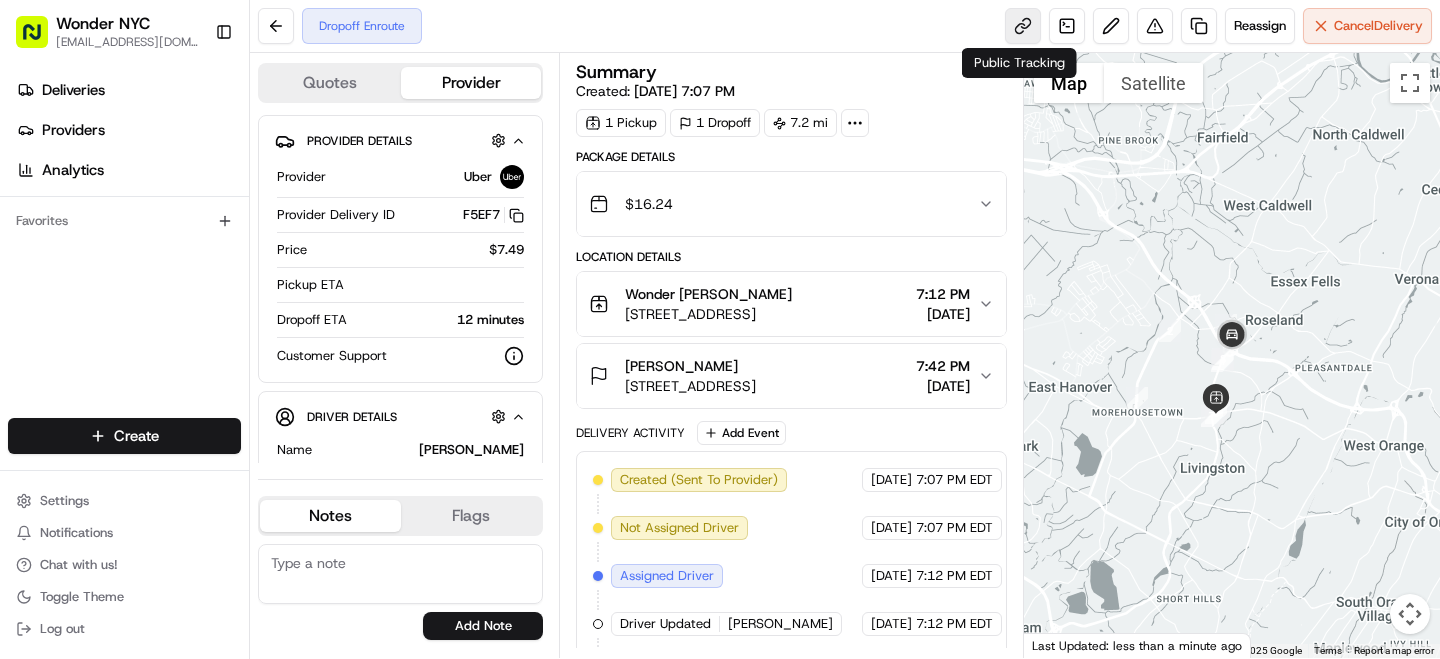 click at bounding box center [1023, 26] 